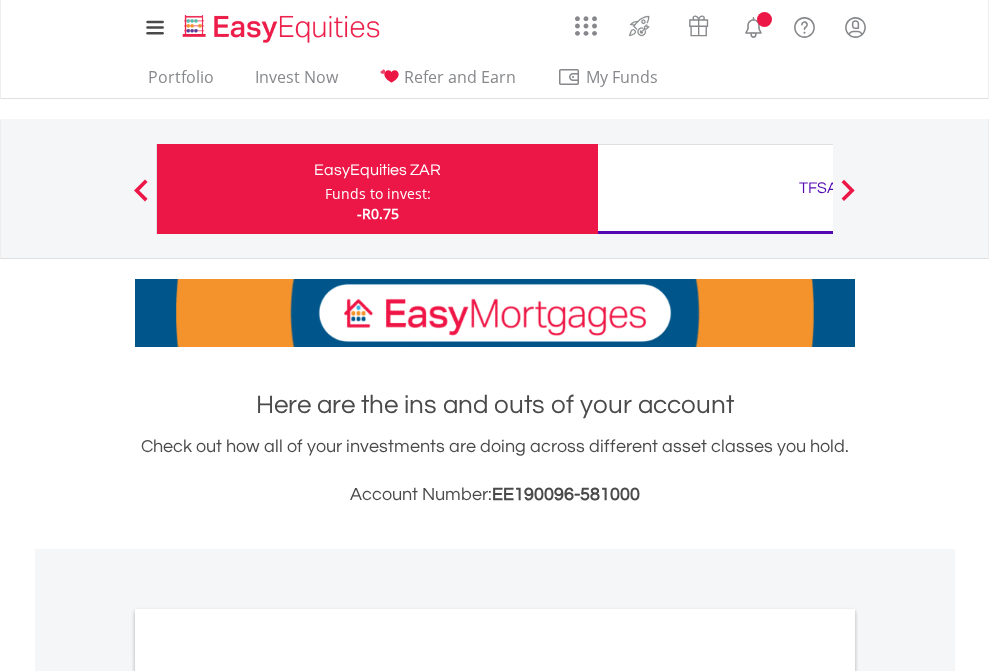 scroll, scrollTop: 0, scrollLeft: 0, axis: both 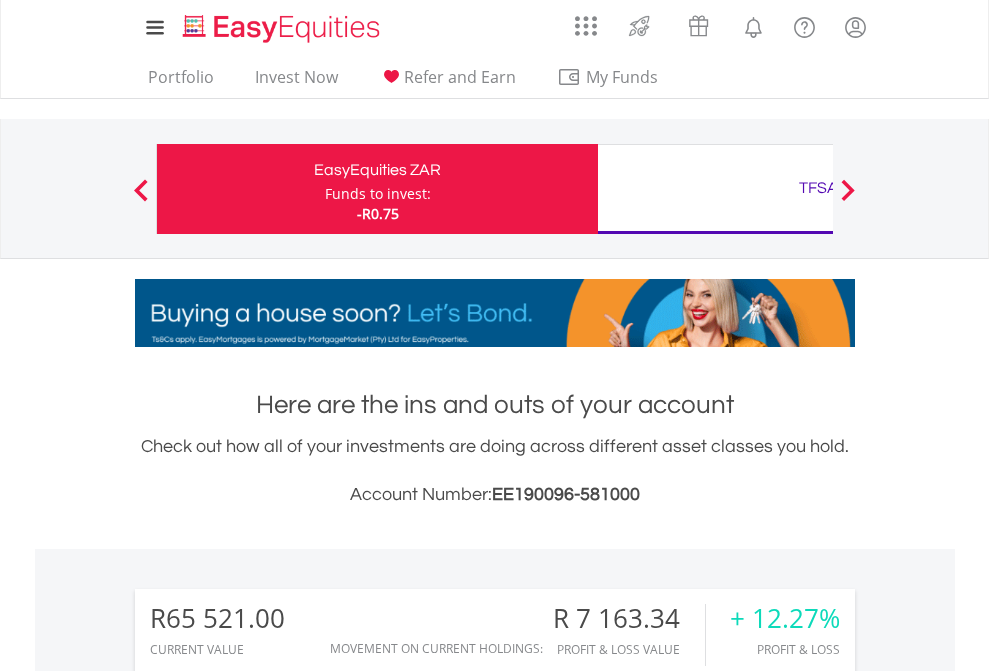 click on "Funds to invest:" at bounding box center [378, 194] 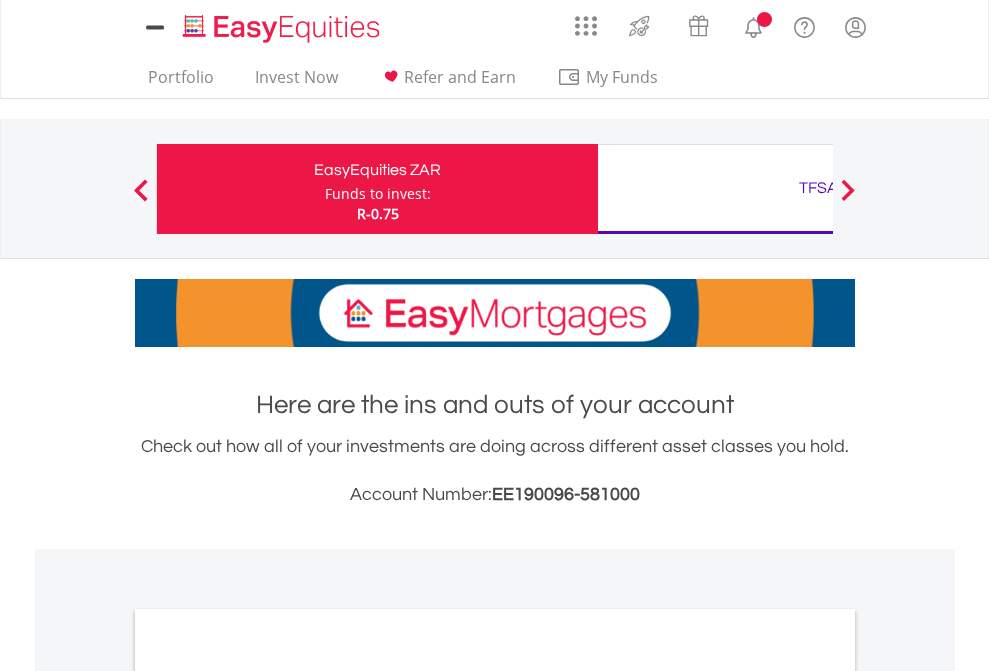 scroll, scrollTop: 0, scrollLeft: 0, axis: both 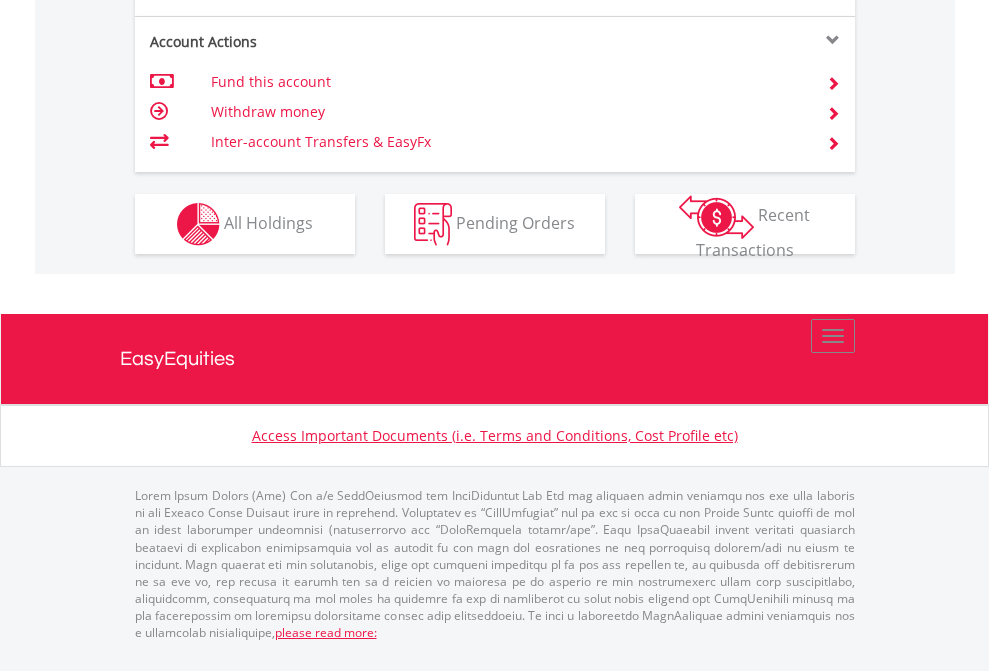 click on "Investment types" at bounding box center (706, -337) 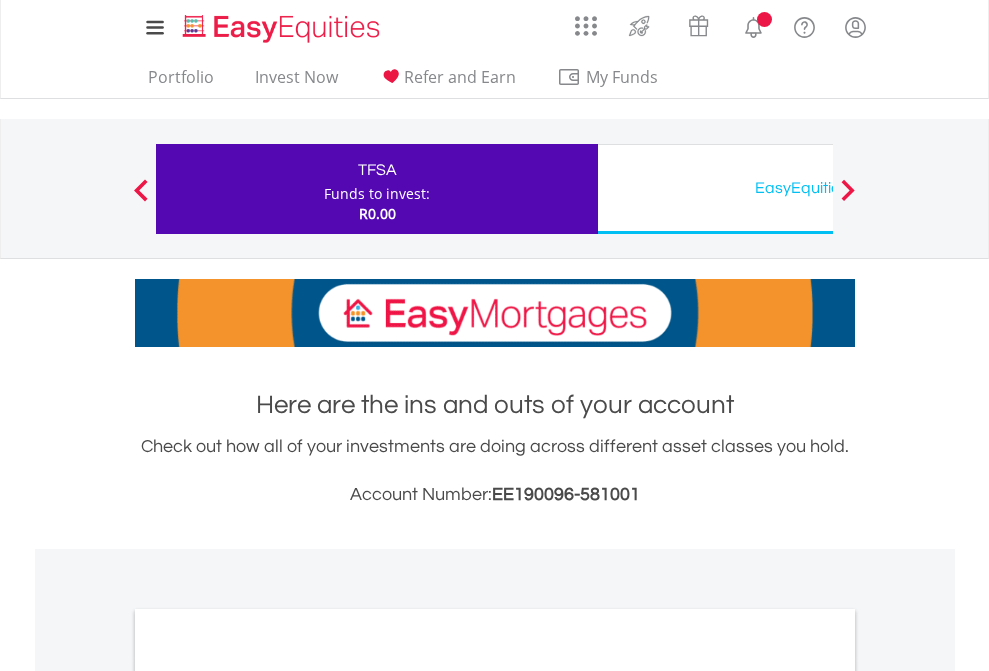 scroll, scrollTop: 0, scrollLeft: 0, axis: both 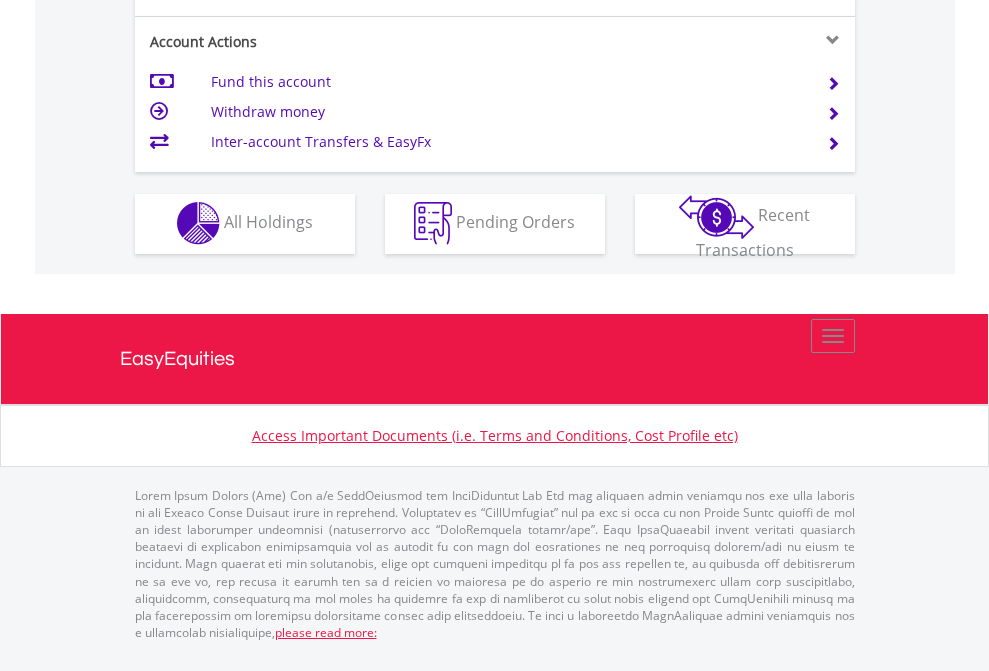 click on "Investment types" at bounding box center [706, -353] 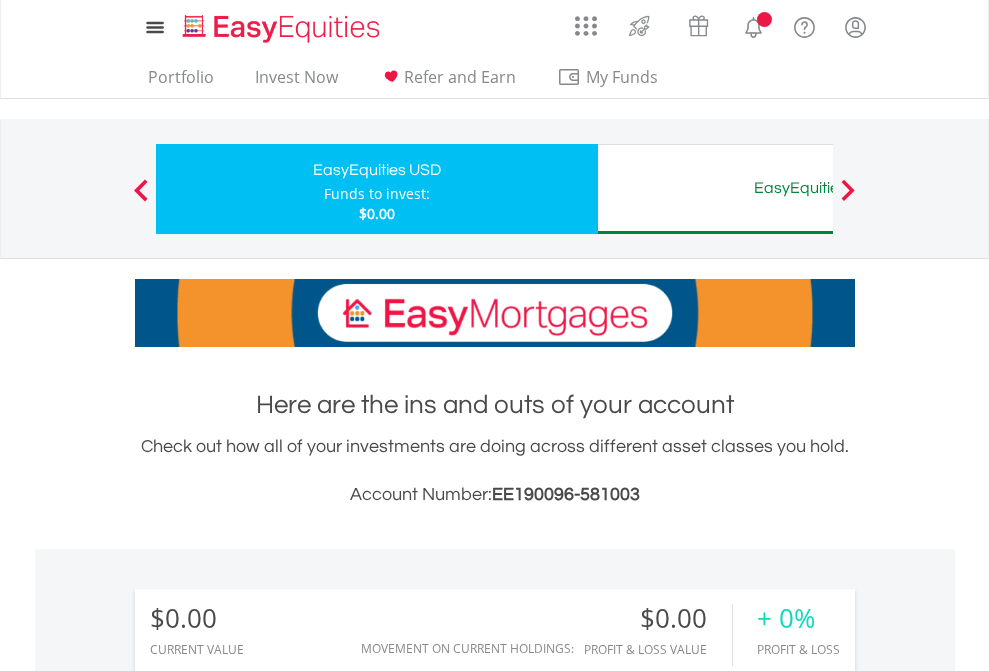 scroll, scrollTop: 0, scrollLeft: 0, axis: both 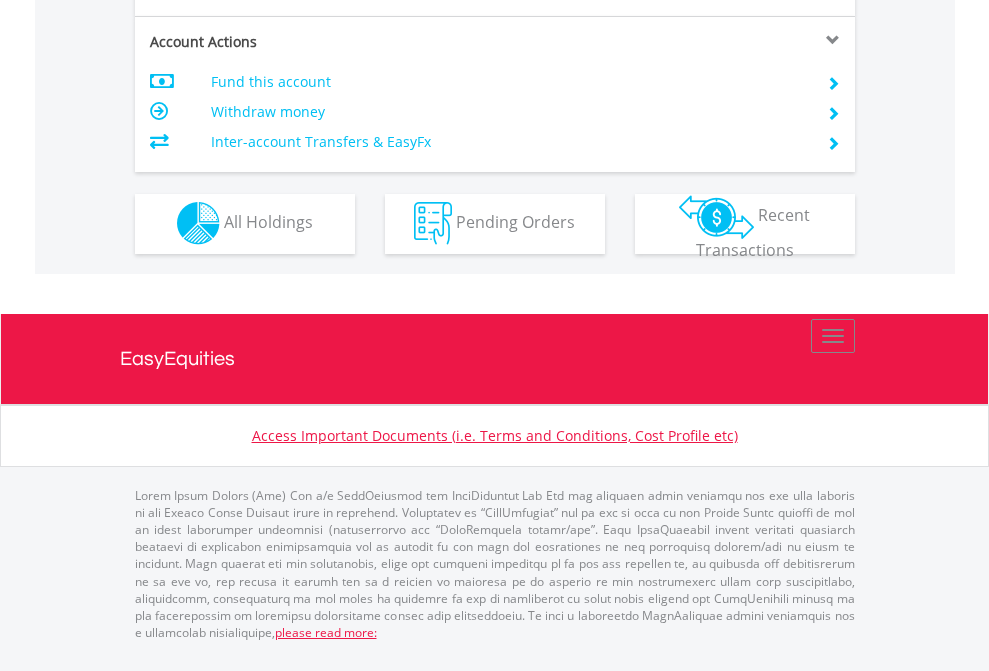 click on "Investment types" at bounding box center (706, -353) 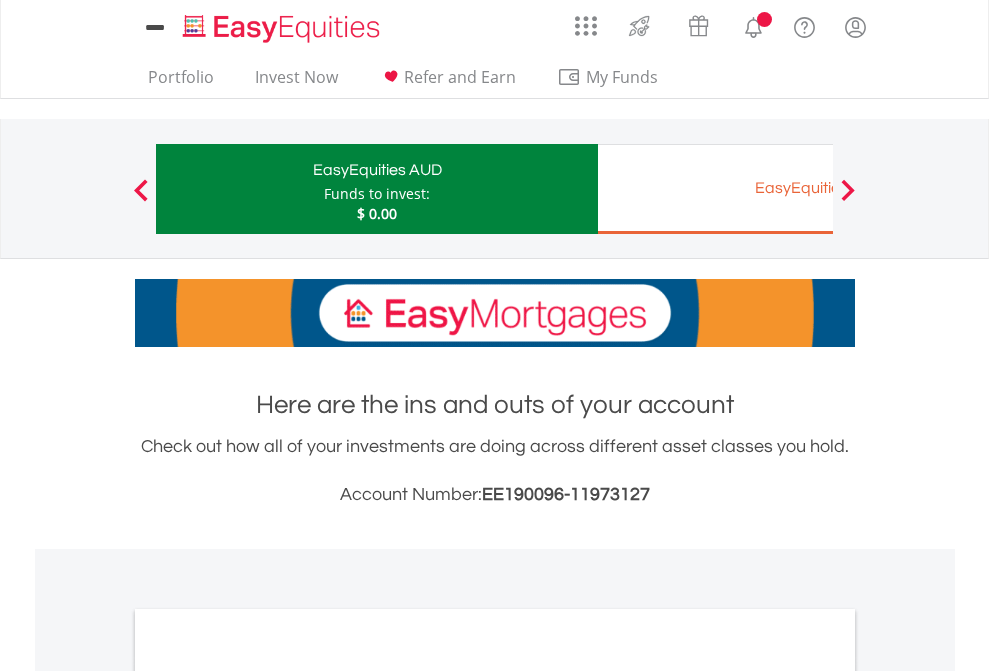 scroll, scrollTop: 0, scrollLeft: 0, axis: both 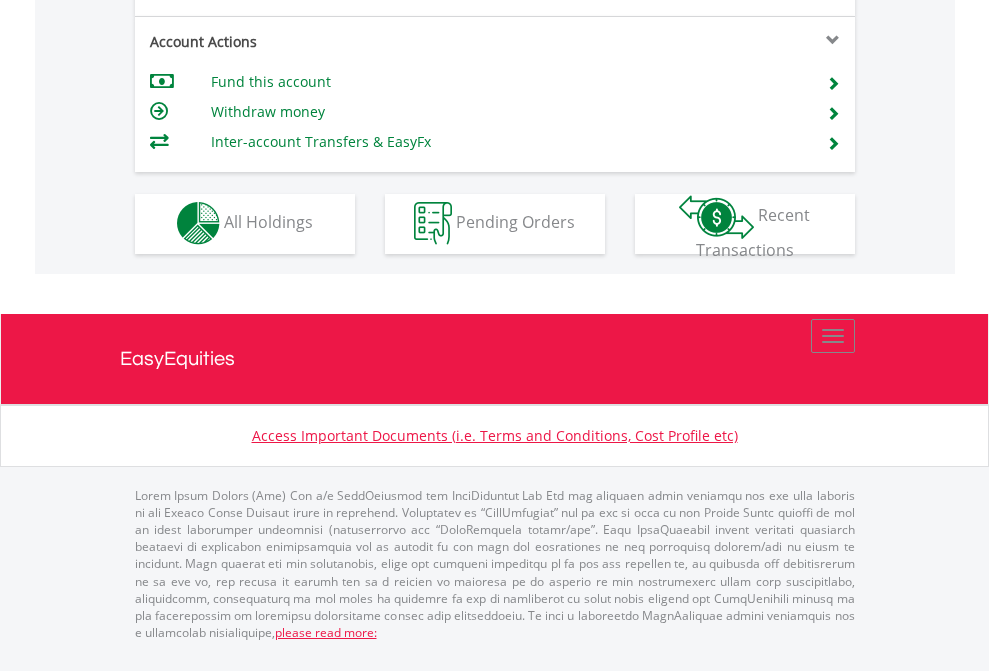 click on "Investment types" at bounding box center (706, -353) 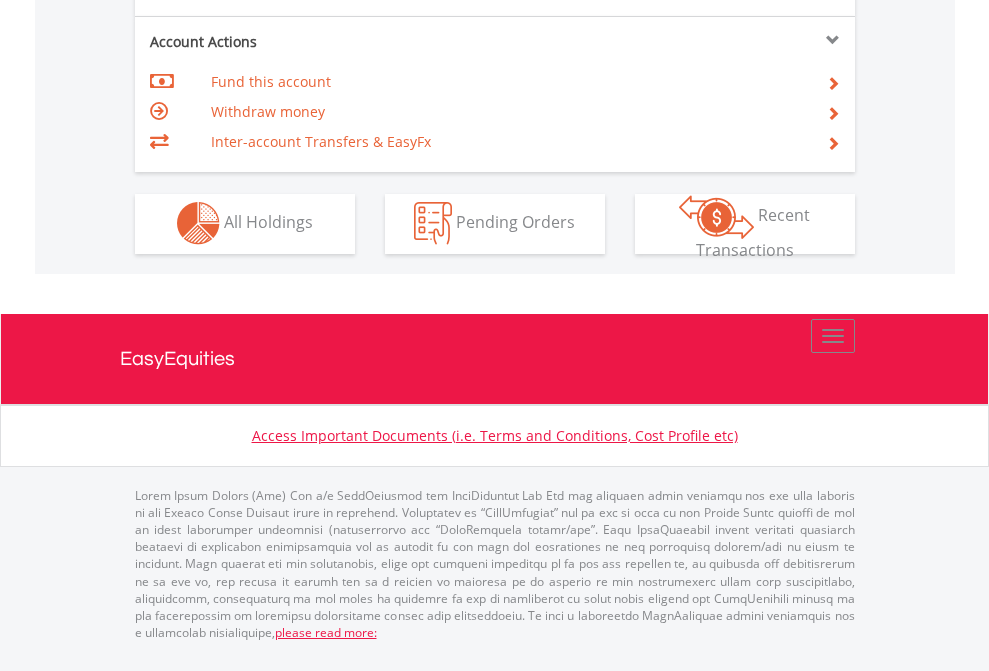 scroll, scrollTop: 1870, scrollLeft: 0, axis: vertical 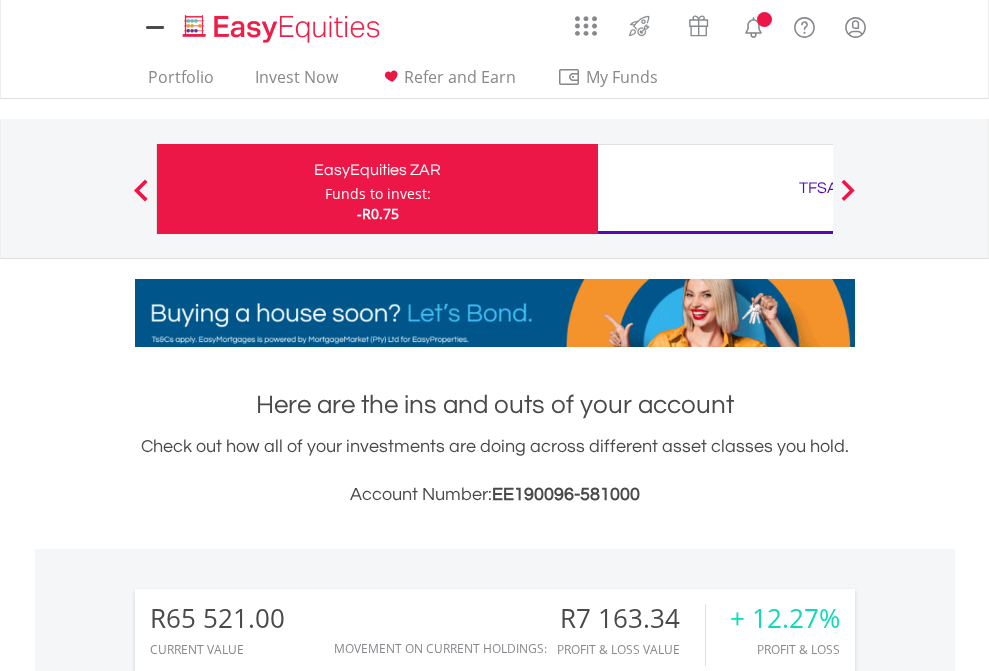 click on "All Holdings" at bounding box center [268, 1586] 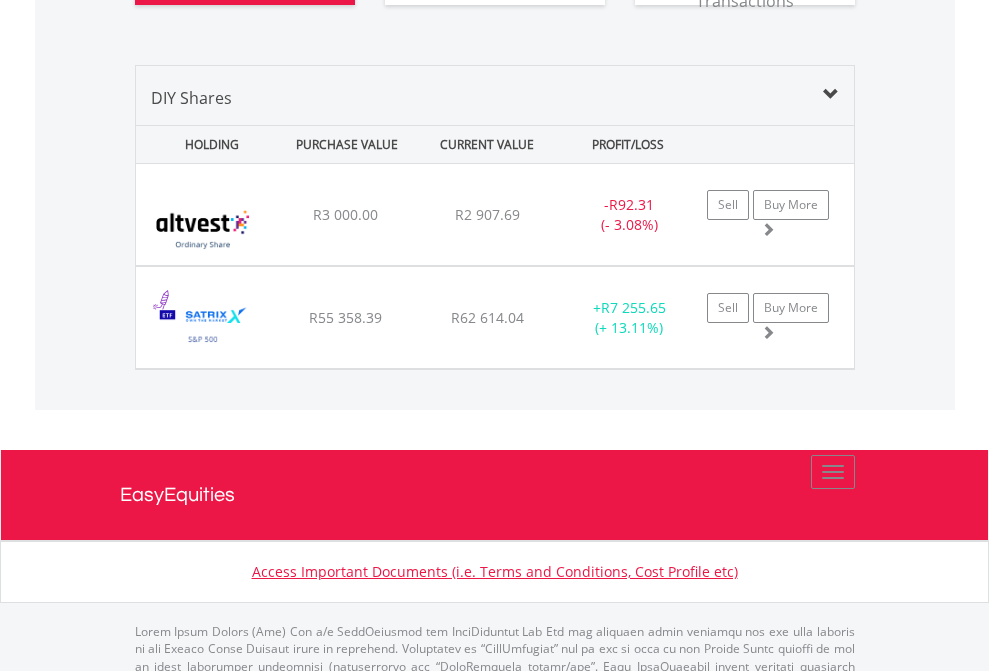 scroll, scrollTop: 2344, scrollLeft: 0, axis: vertical 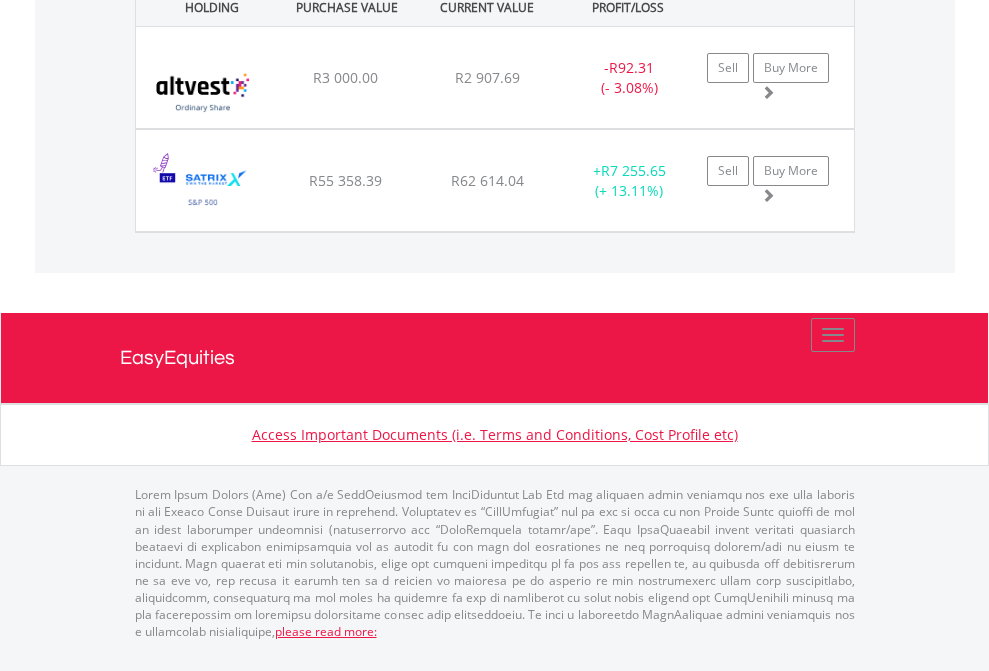 click on "TFSA" at bounding box center (818, -1562) 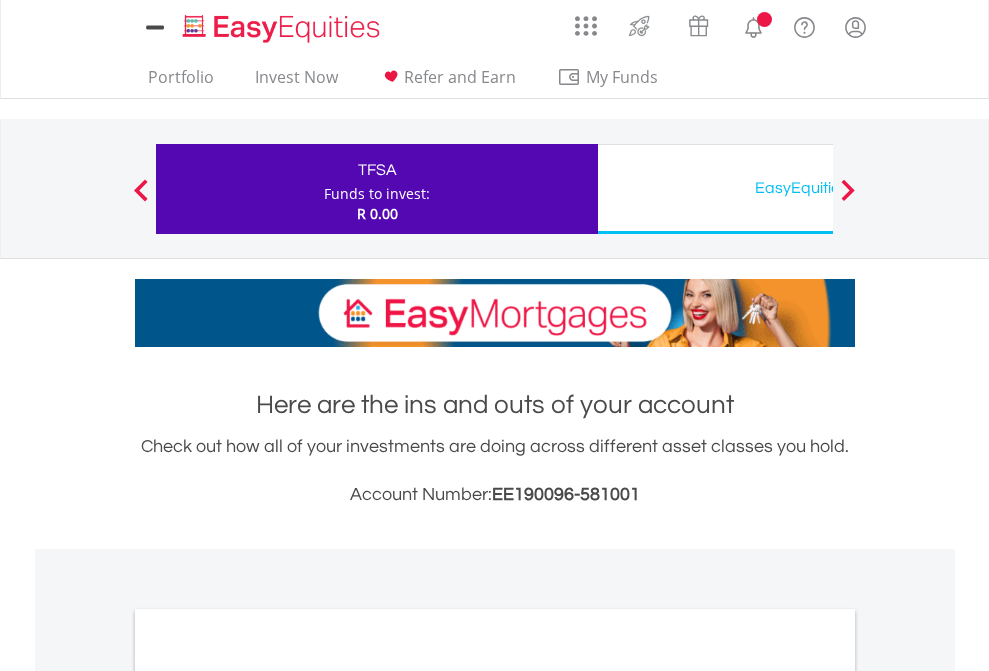 click on "All Holdings" at bounding box center (268, 1096) 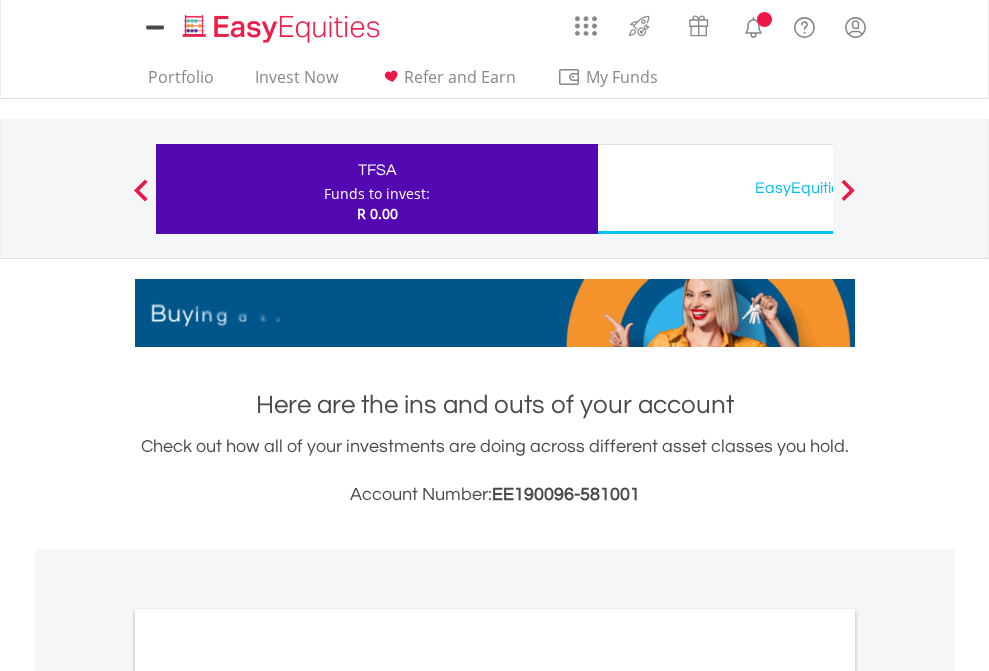 scroll, scrollTop: 1202, scrollLeft: 0, axis: vertical 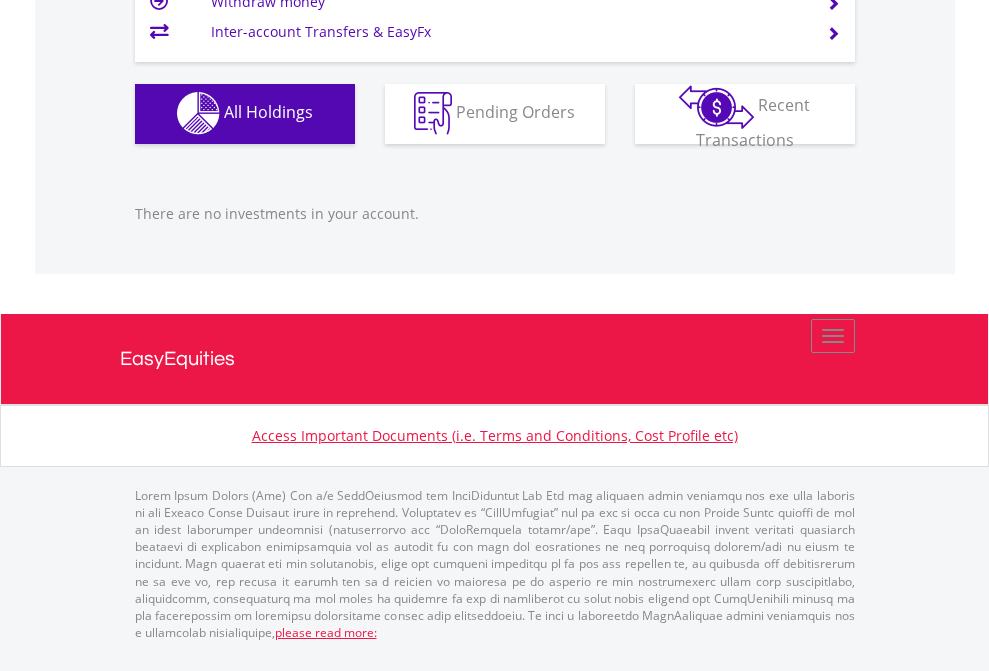 click on "EasyEquities USD" at bounding box center [818, -1142] 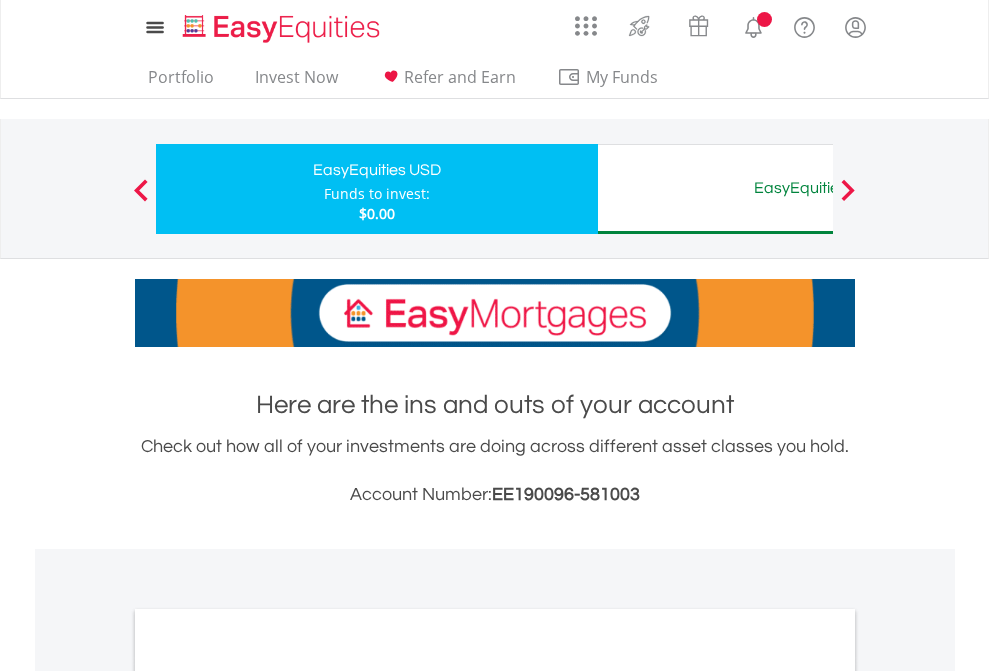 scroll, scrollTop: 1202, scrollLeft: 0, axis: vertical 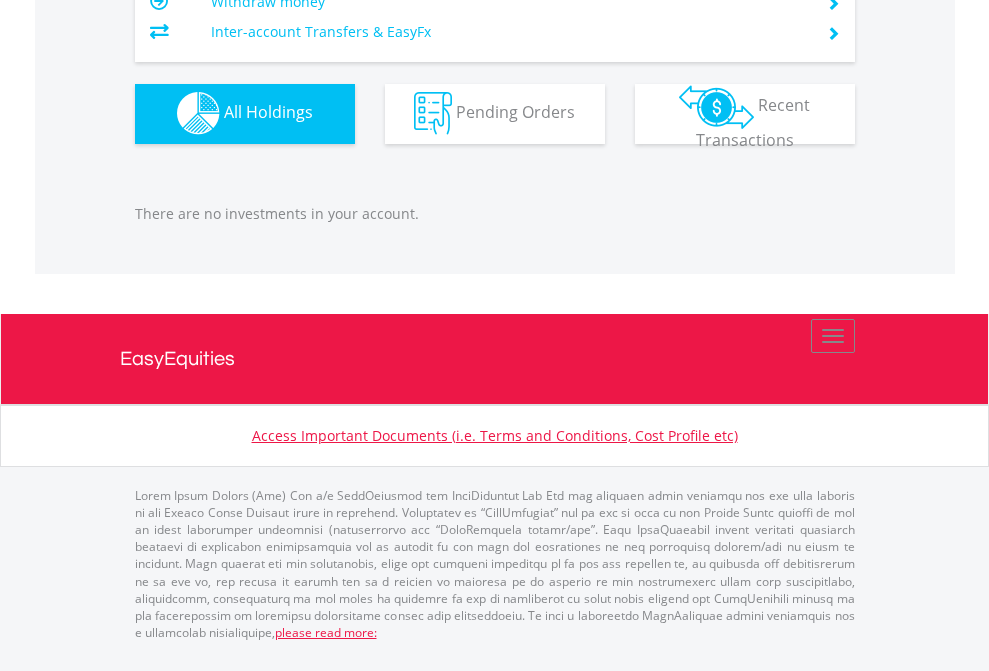 click on "EasyEquities AUD" at bounding box center (818, -1142) 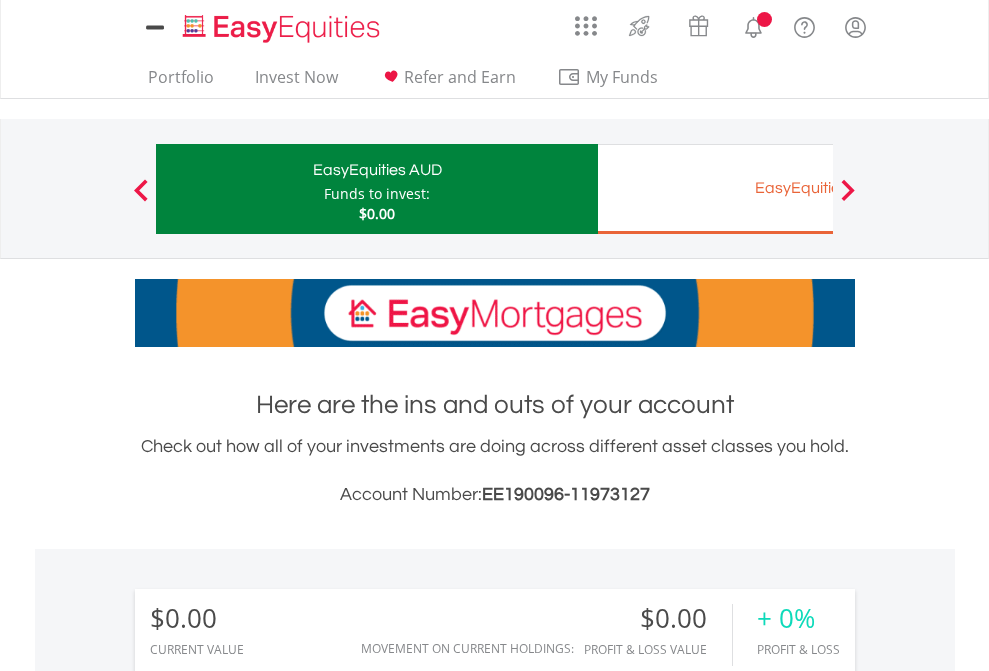 scroll, scrollTop: 0, scrollLeft: 0, axis: both 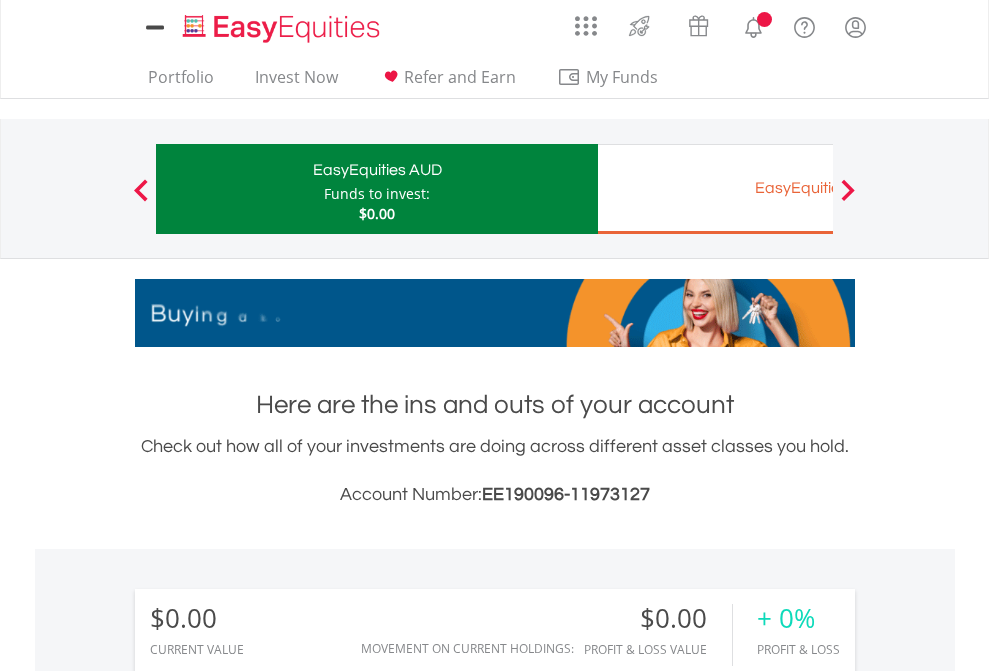 click on "All Holdings" at bounding box center [268, 1442] 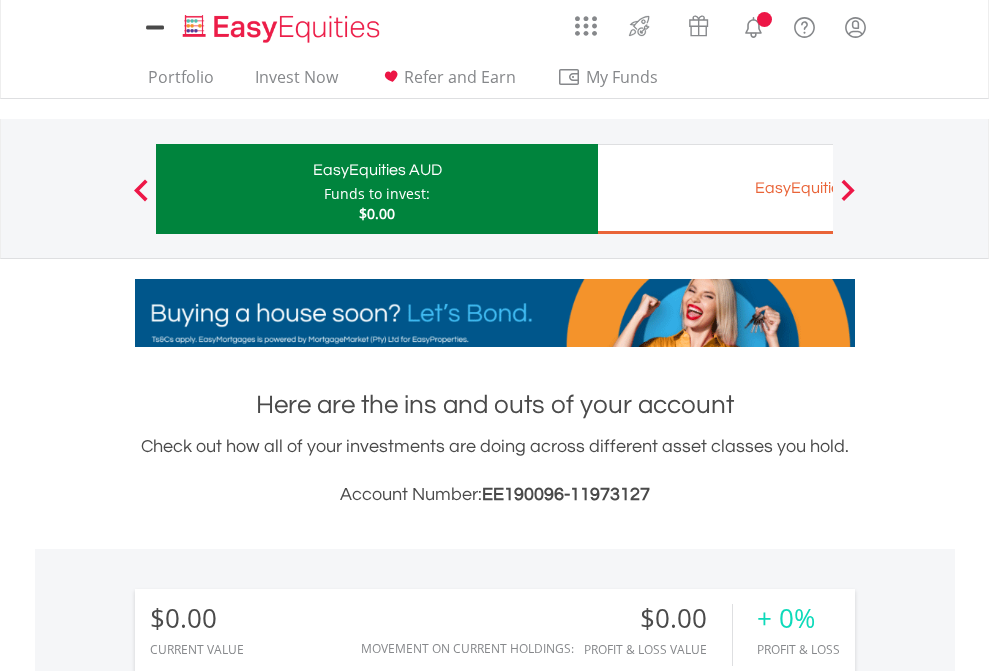 scroll, scrollTop: 999808, scrollLeft: 999687, axis: both 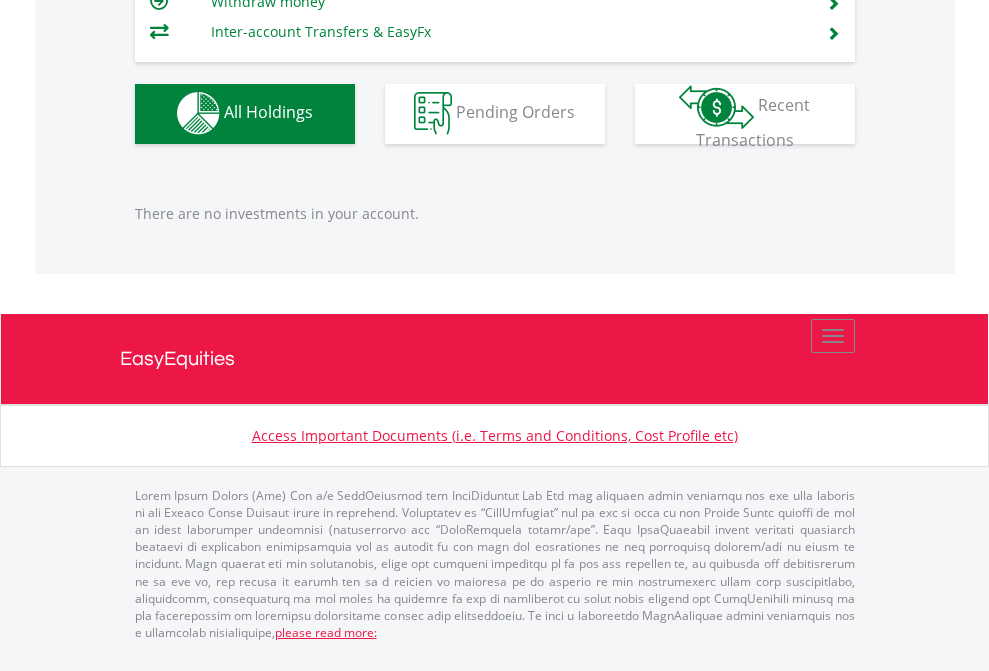 click on "EasyEquities EUR" at bounding box center [818, -1142] 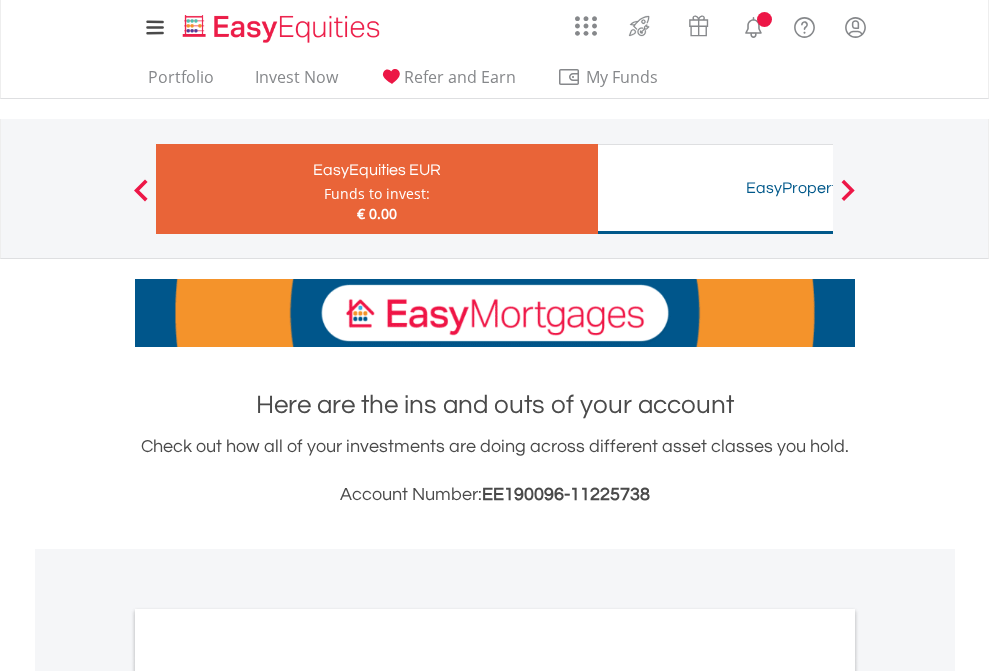 scroll, scrollTop: 0, scrollLeft: 0, axis: both 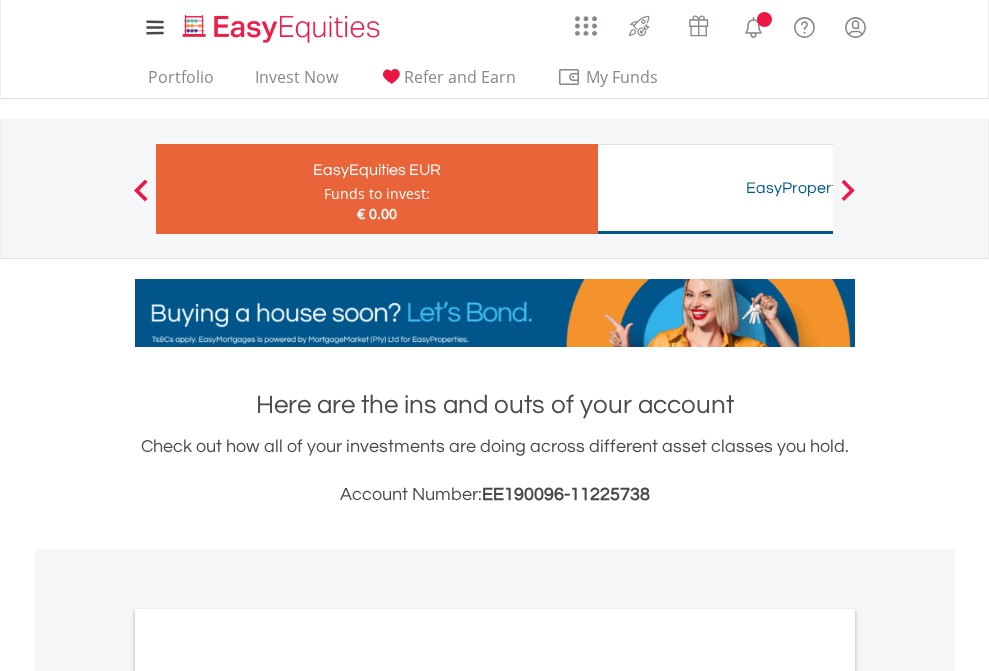 click on "All Holdings" at bounding box center [268, 1096] 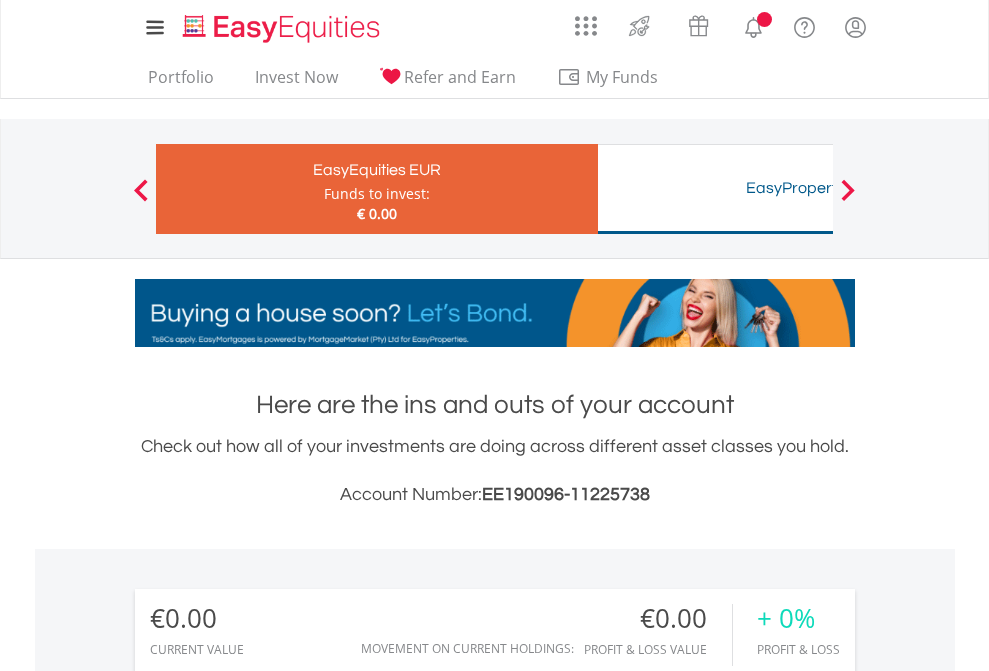 scroll, scrollTop: 1486, scrollLeft: 0, axis: vertical 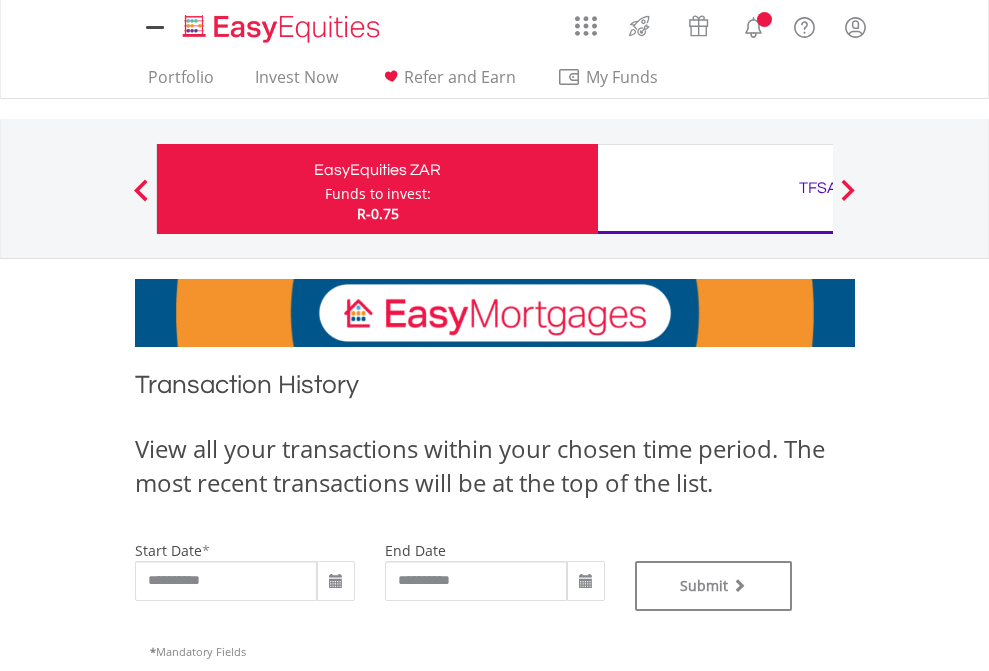 type on "**********" 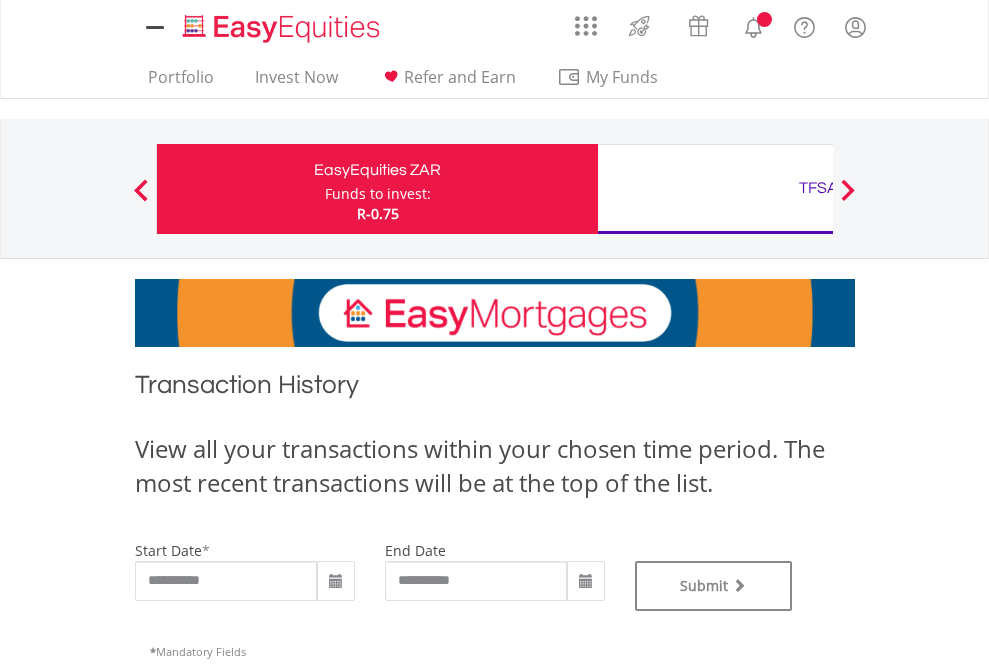 scroll, scrollTop: 0, scrollLeft: 0, axis: both 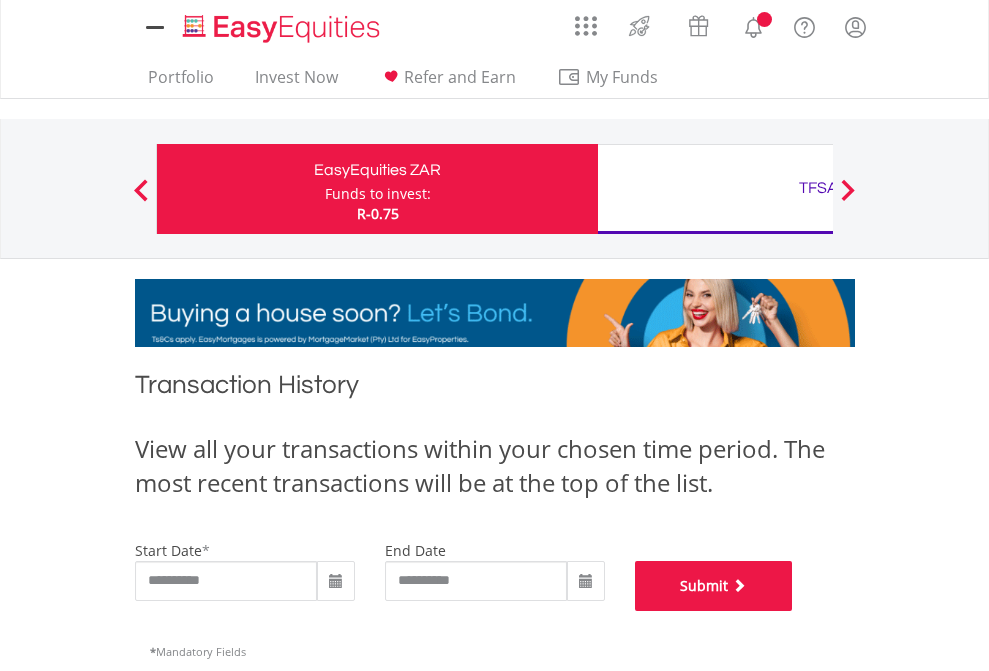 click on "Submit" at bounding box center [714, 586] 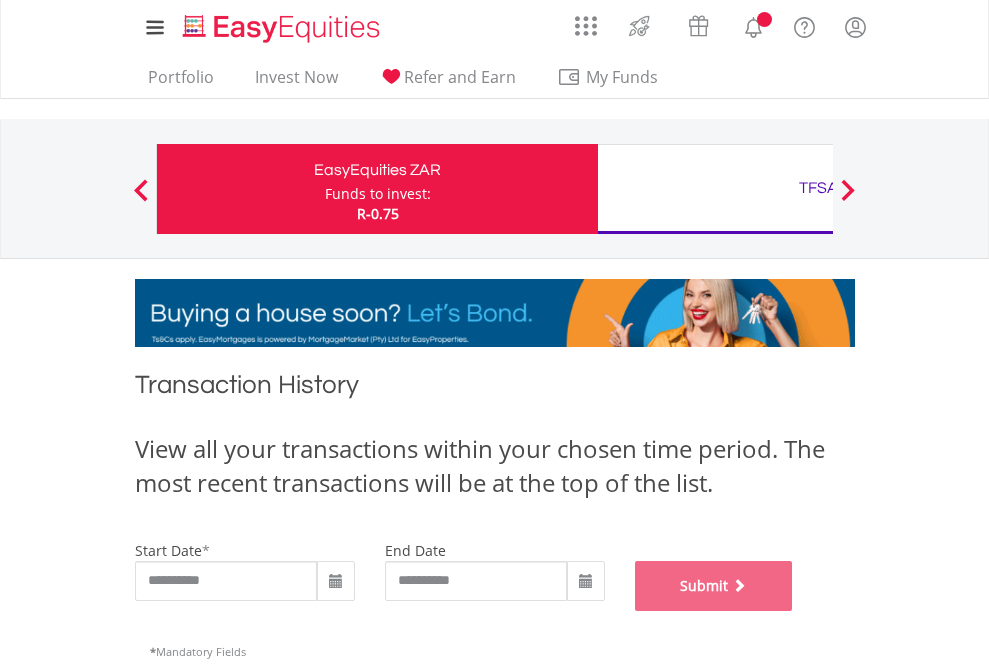 scroll, scrollTop: 811, scrollLeft: 0, axis: vertical 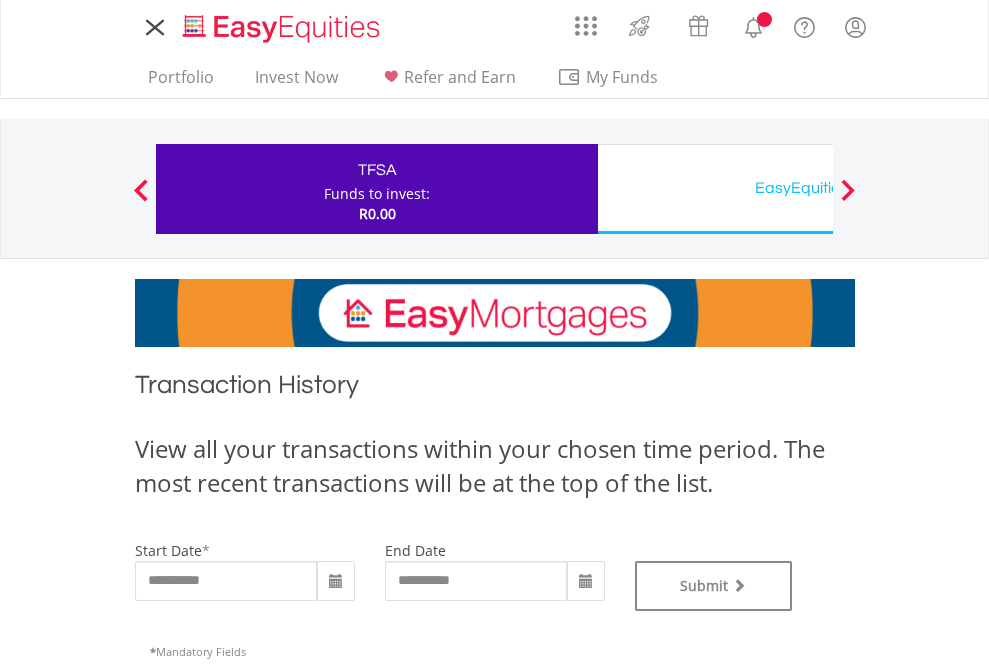 type on "**********" 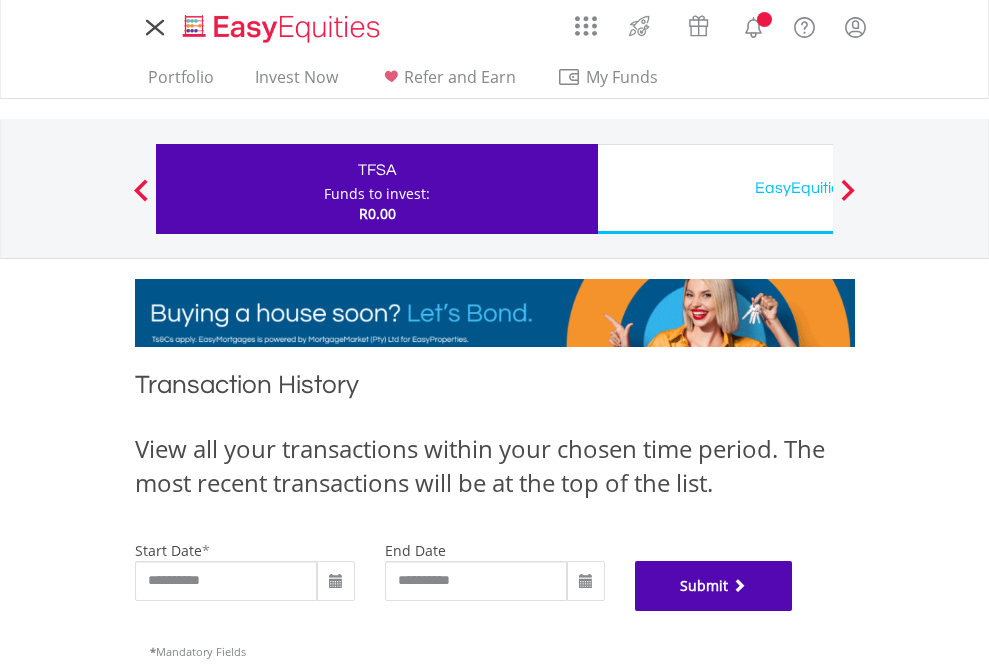click on "Submit" at bounding box center [714, 586] 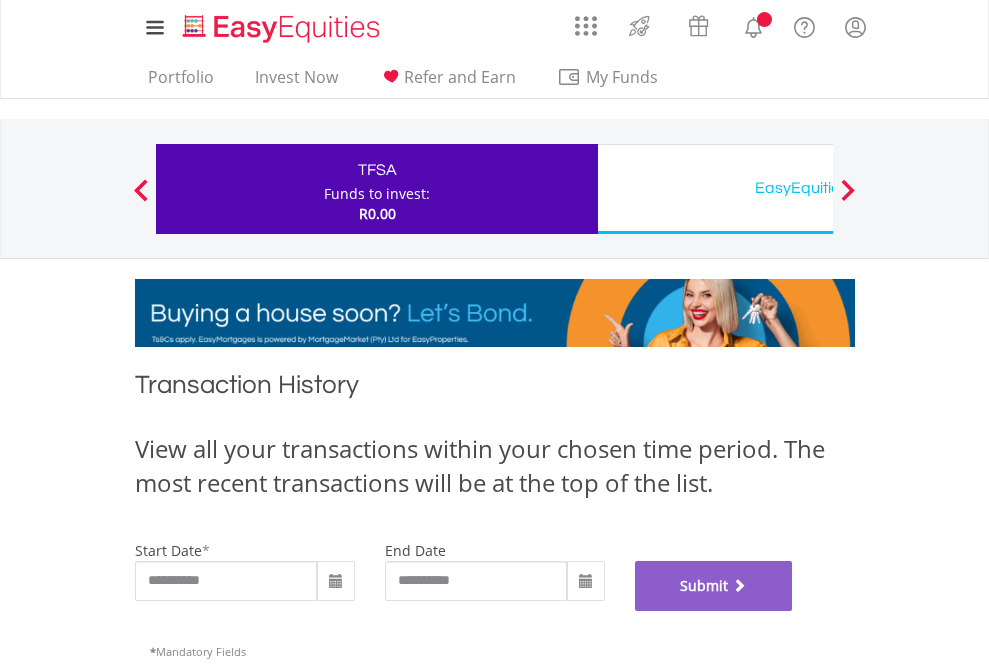 scroll, scrollTop: 811, scrollLeft: 0, axis: vertical 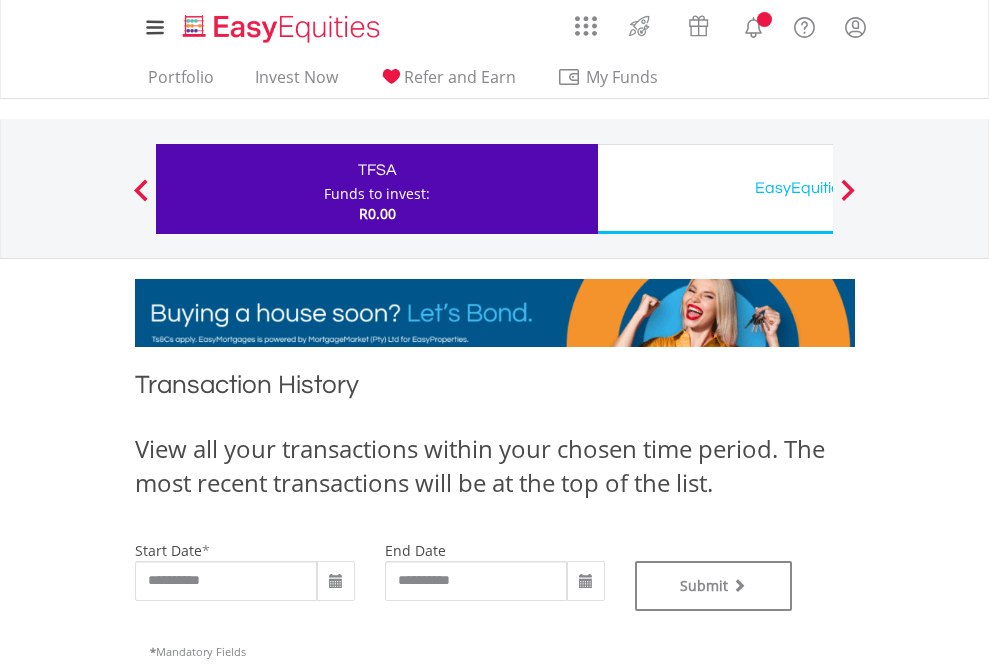 click on "EasyEquities USD" at bounding box center [818, 188] 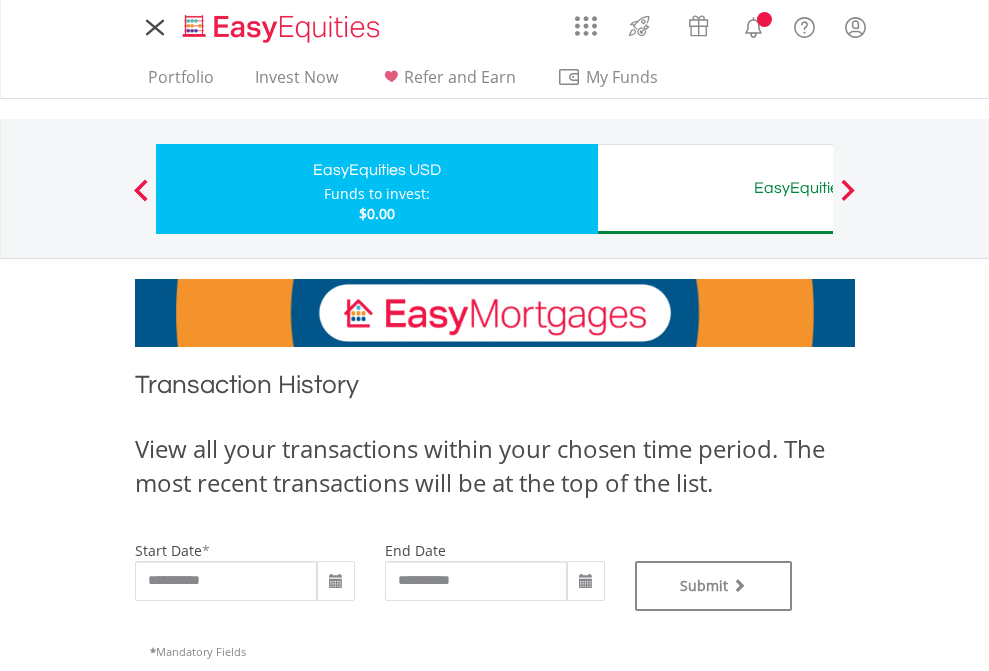 scroll, scrollTop: 0, scrollLeft: 0, axis: both 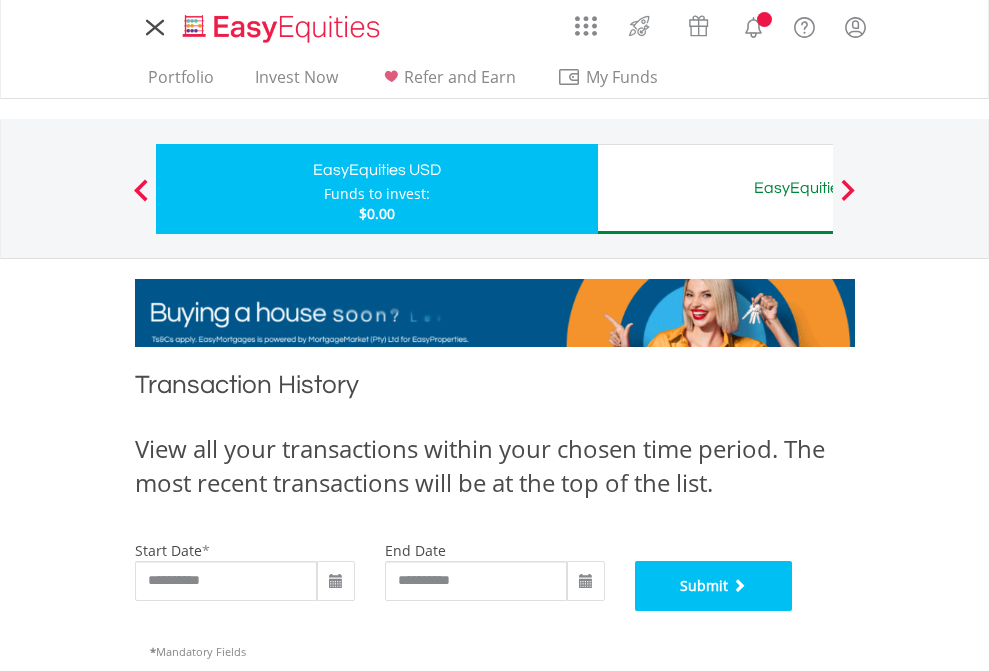 click on "Submit" at bounding box center [714, 586] 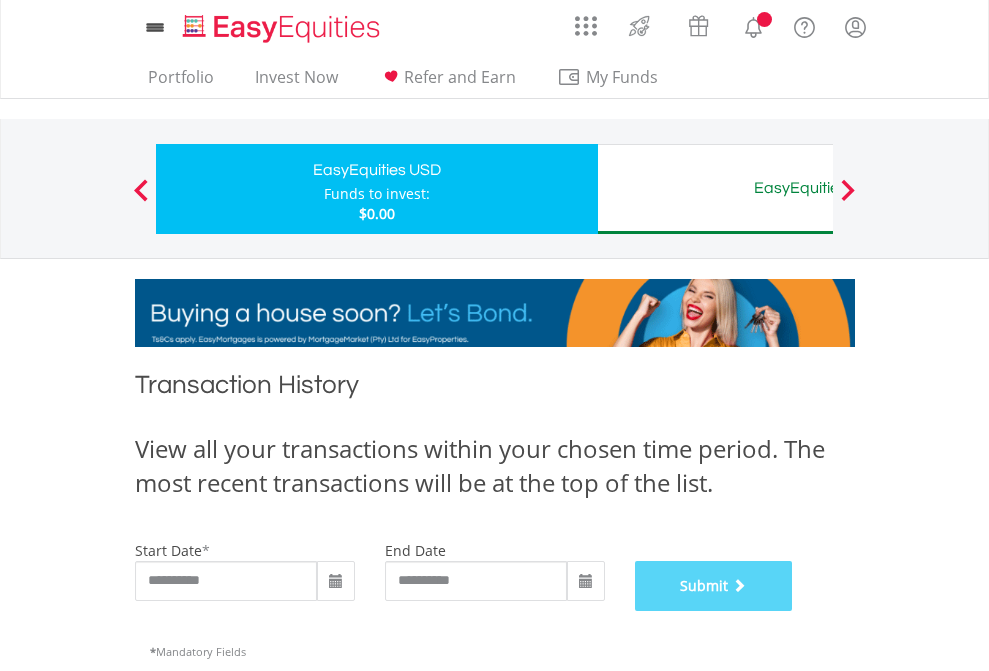 scroll, scrollTop: 811, scrollLeft: 0, axis: vertical 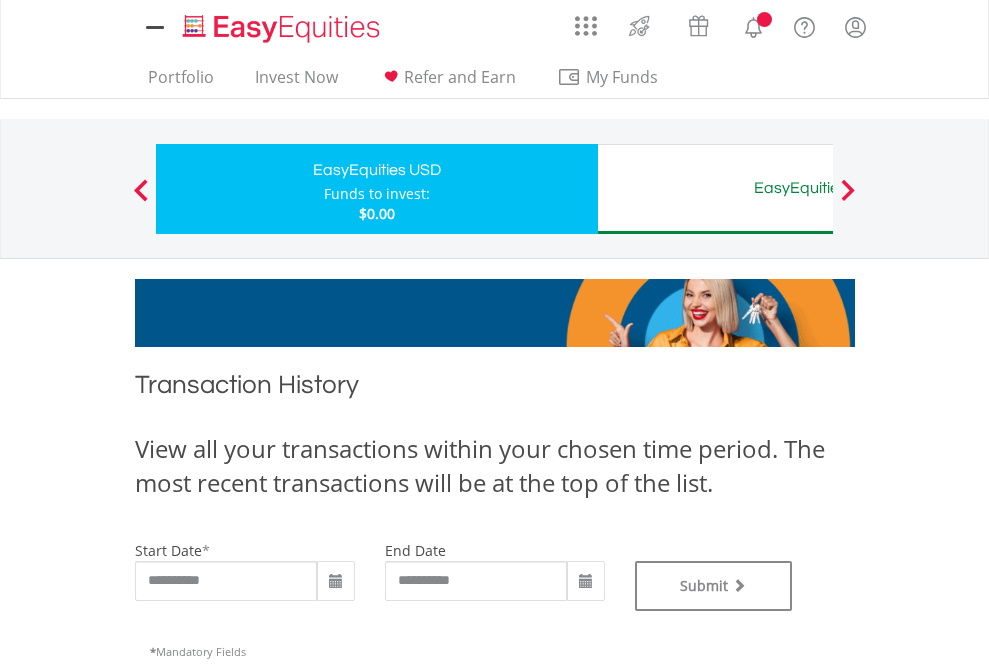click on "EasyEquities AUD" at bounding box center (818, 188) 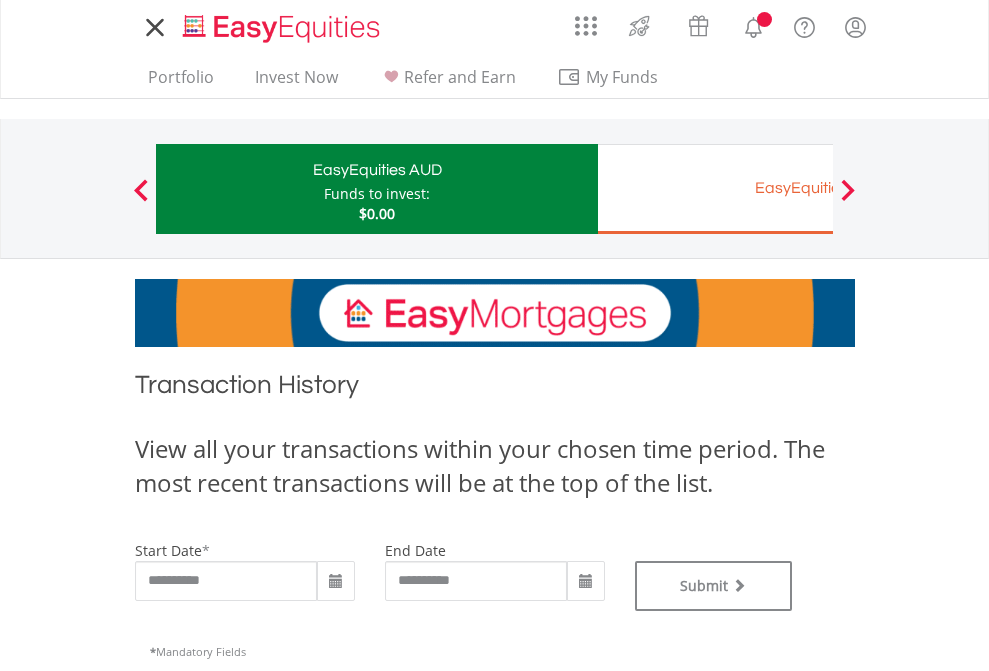 scroll, scrollTop: 0, scrollLeft: 0, axis: both 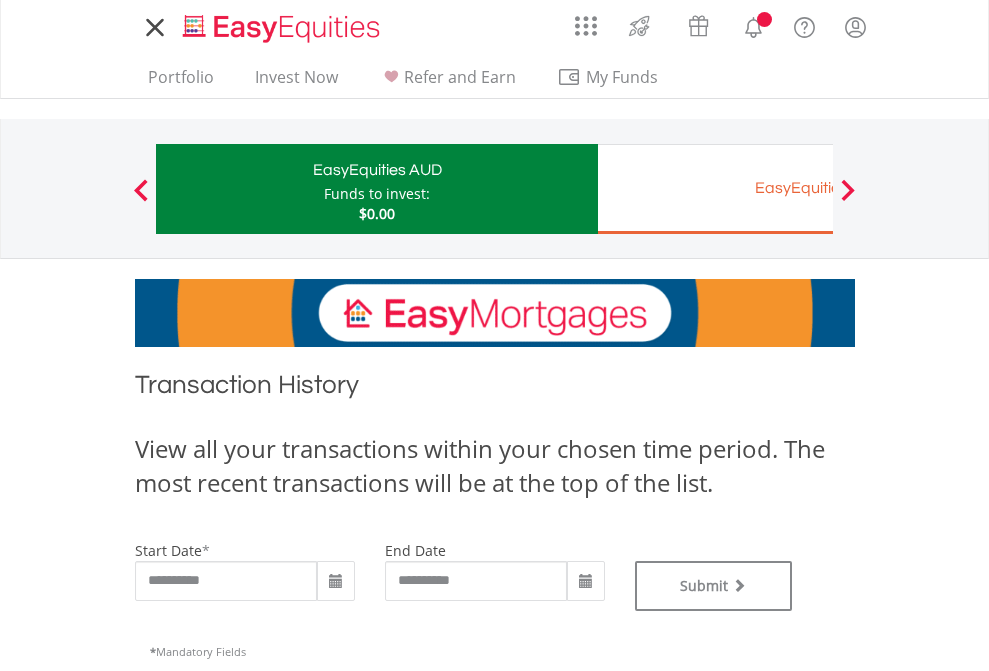 type on "**********" 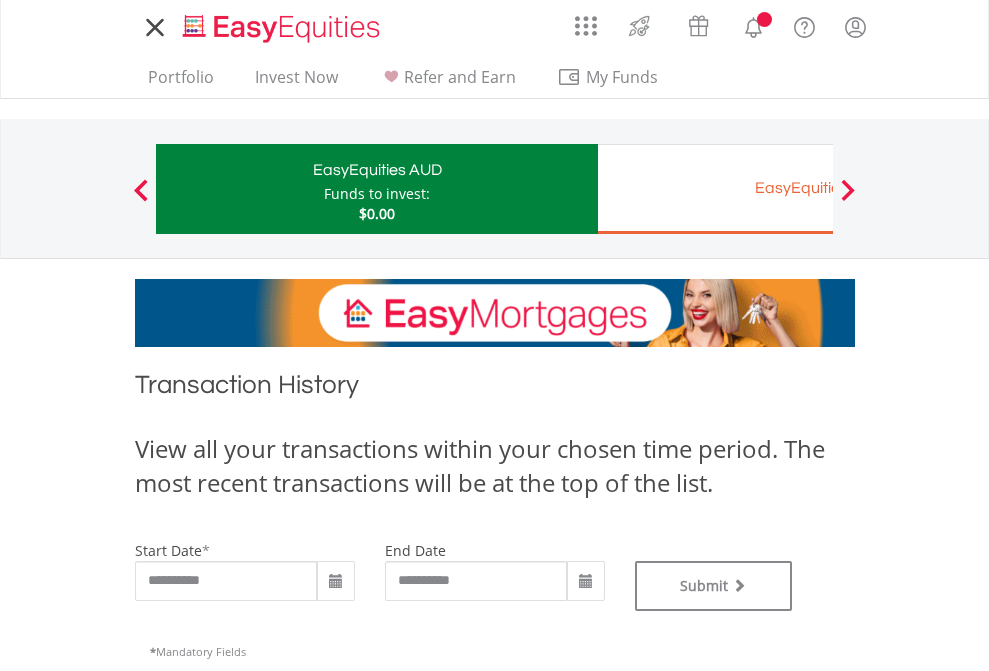 type on "**********" 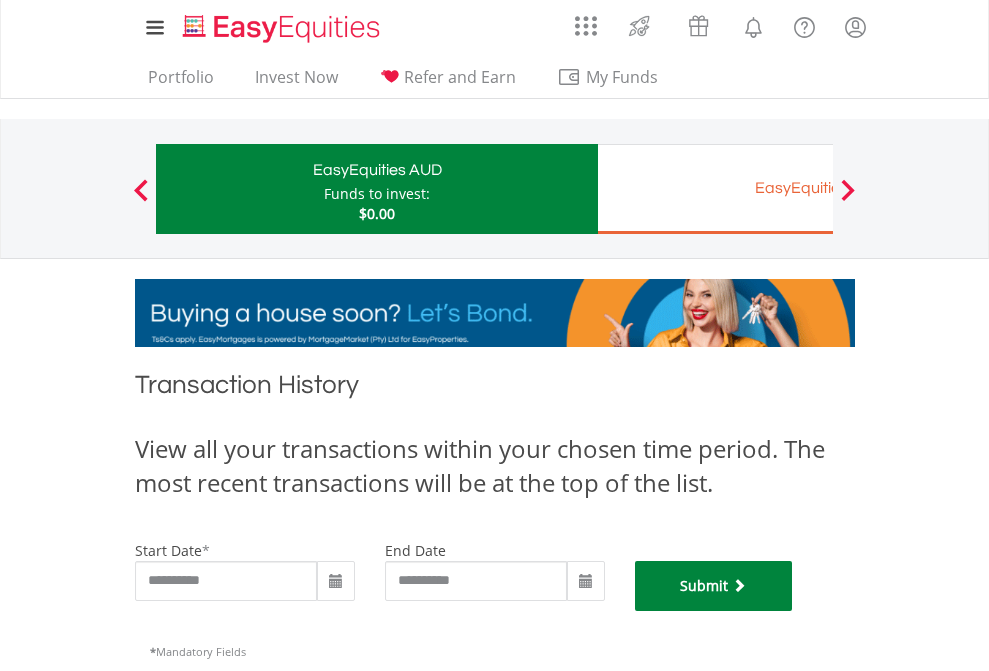 click on "Submit" at bounding box center (714, 586) 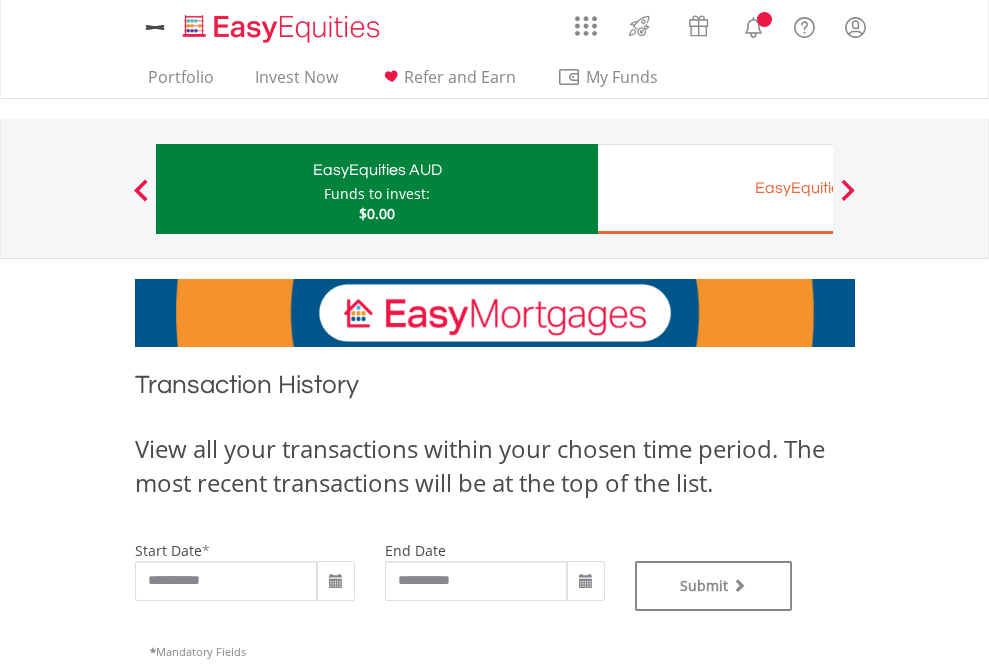 scroll, scrollTop: 0, scrollLeft: 0, axis: both 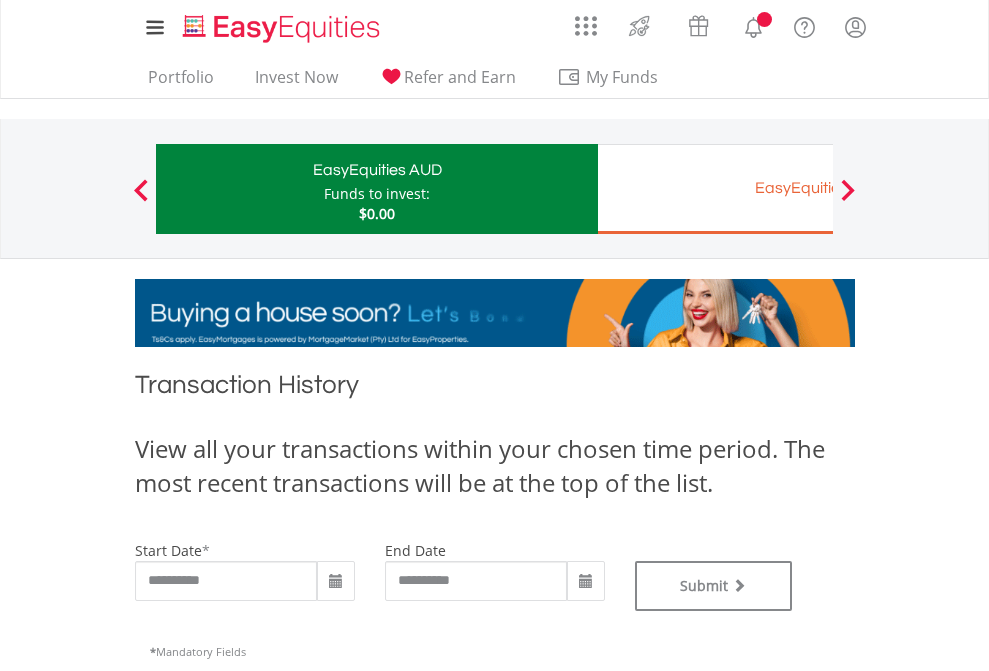 click on "EasyEquities EUR" at bounding box center (818, 188) 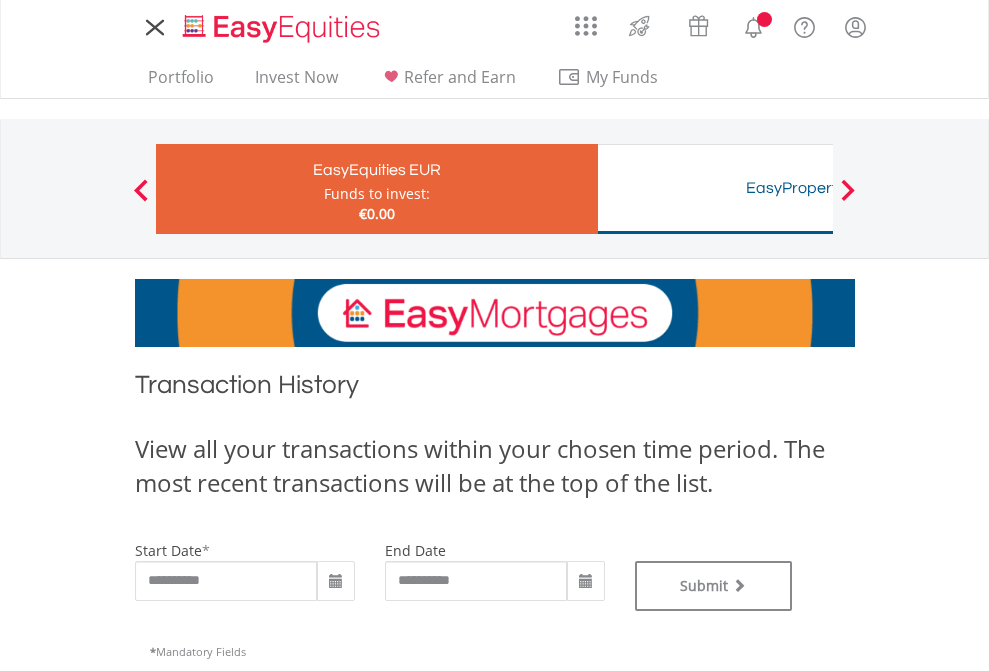 scroll, scrollTop: 0, scrollLeft: 0, axis: both 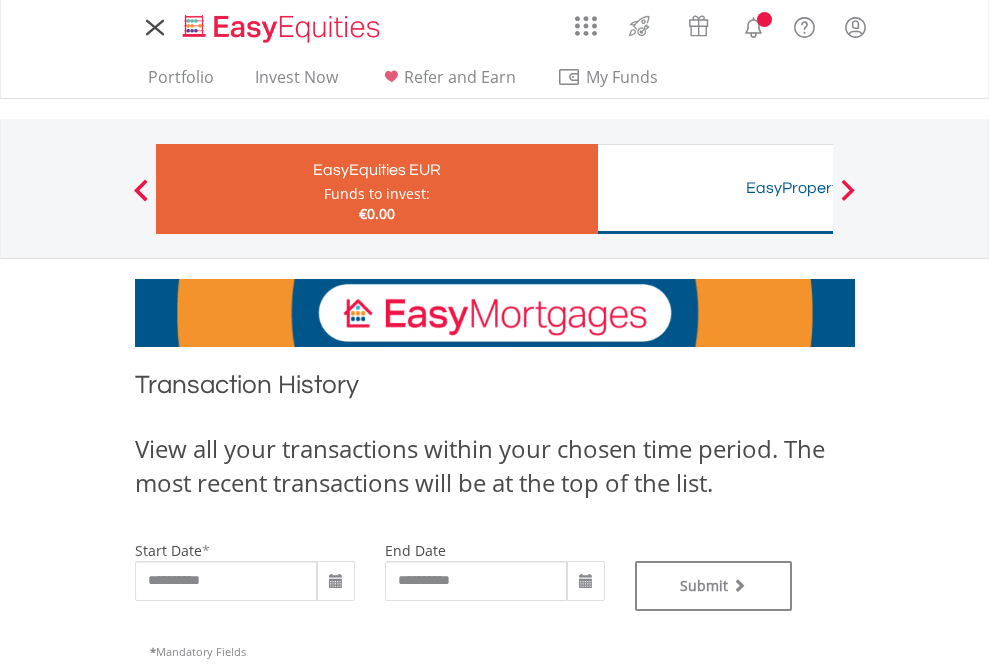 type on "**********" 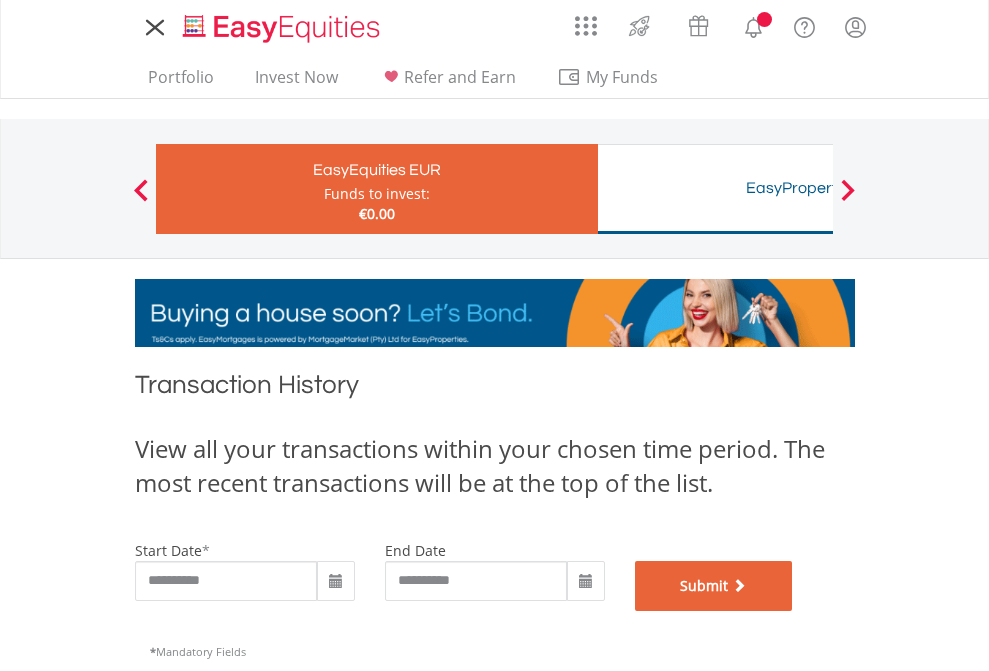 click on "Submit" at bounding box center (714, 586) 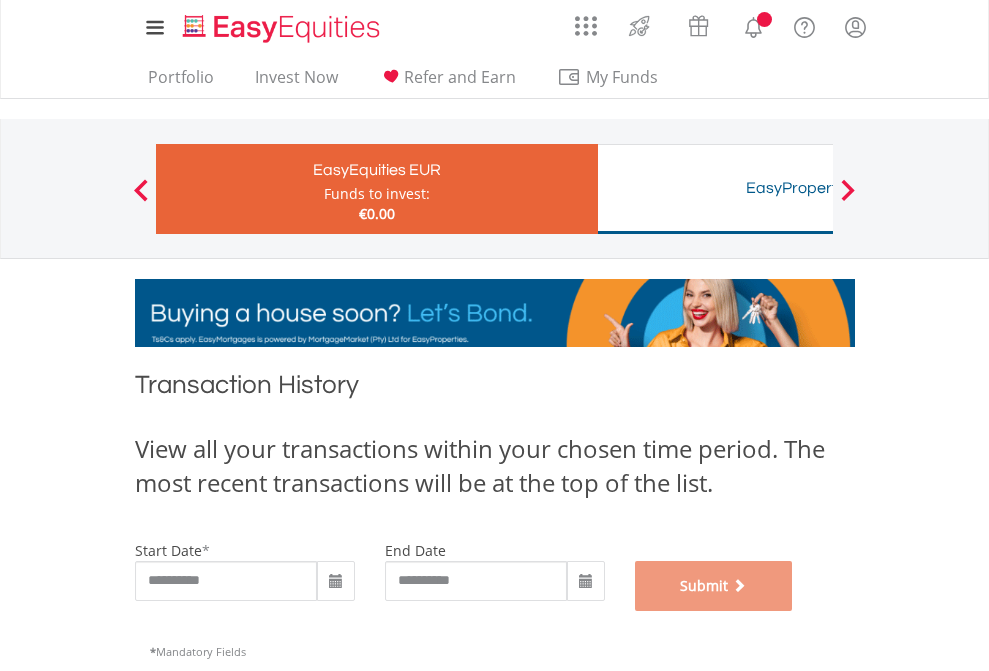 scroll, scrollTop: 811, scrollLeft: 0, axis: vertical 